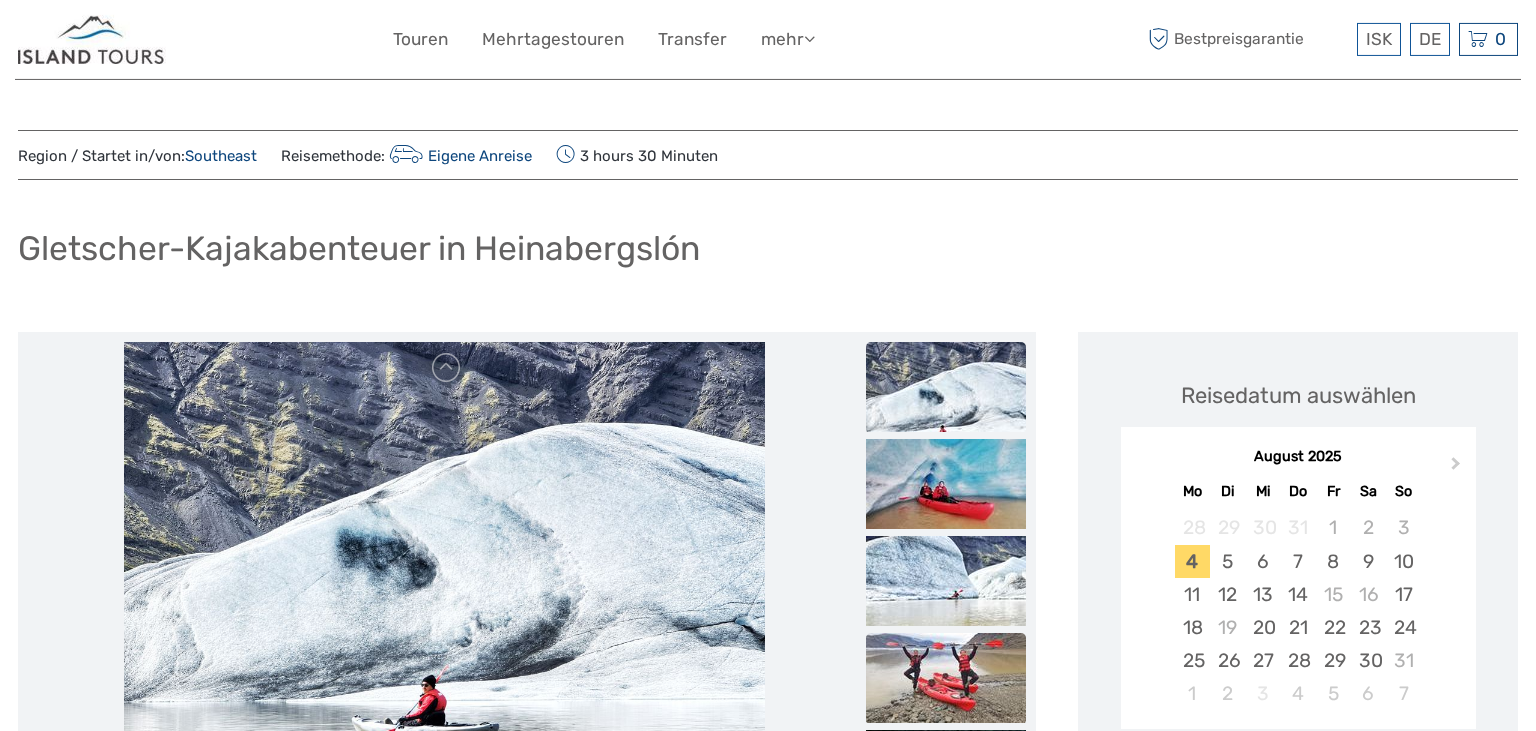 scroll, scrollTop: 0, scrollLeft: 0, axis: both 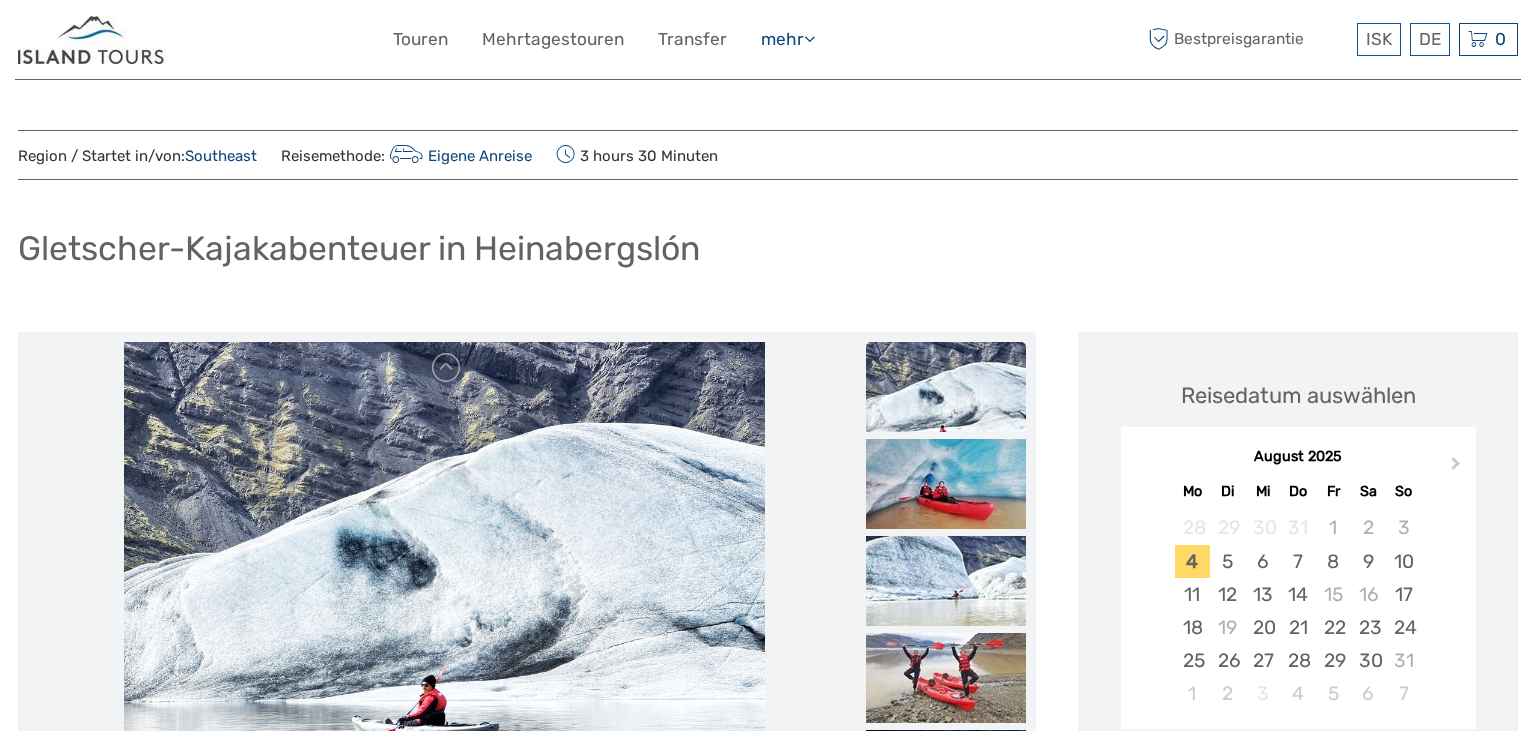 click at bounding box center [809, 38] 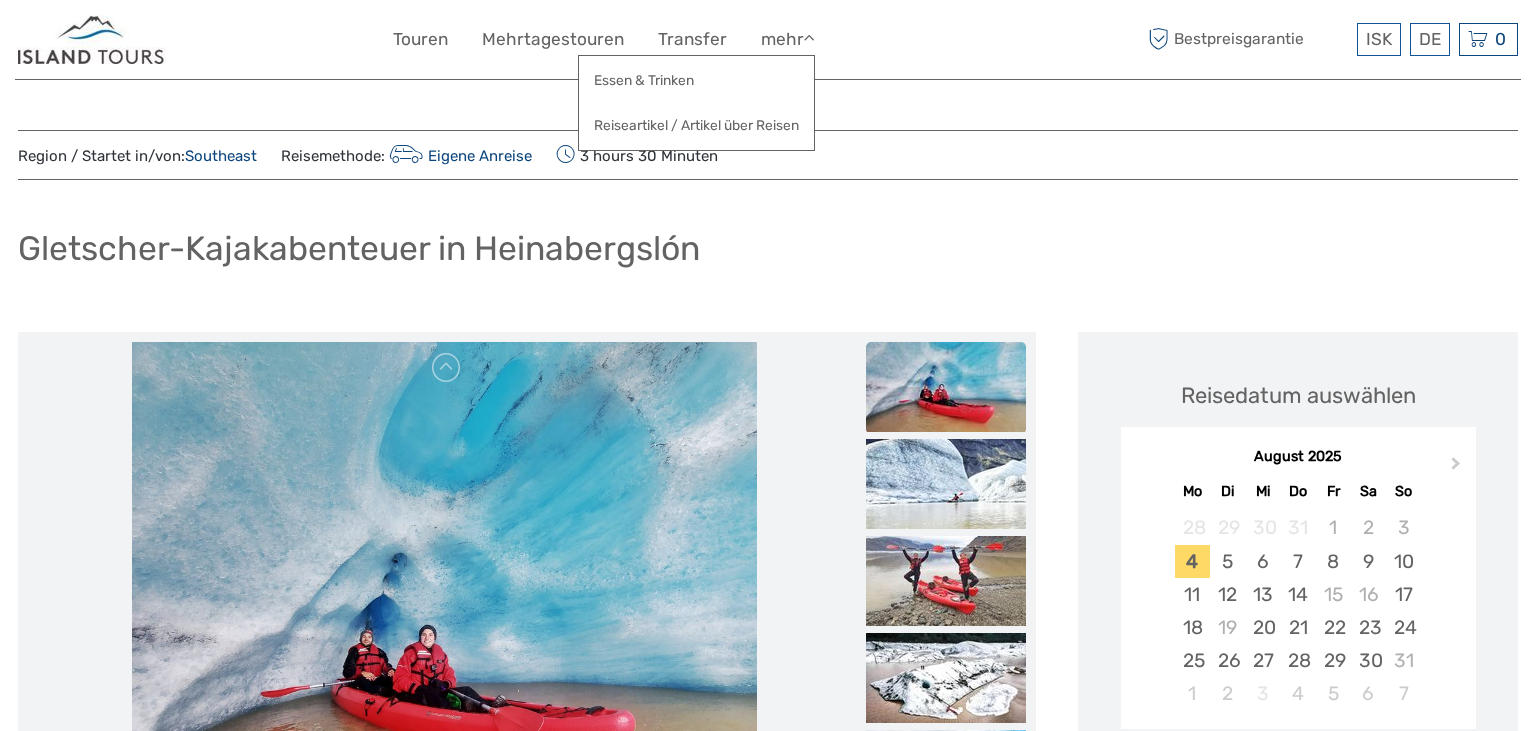 click on "Gletscher-Kajakabenteuer in [CITY]" at bounding box center [768, 256] 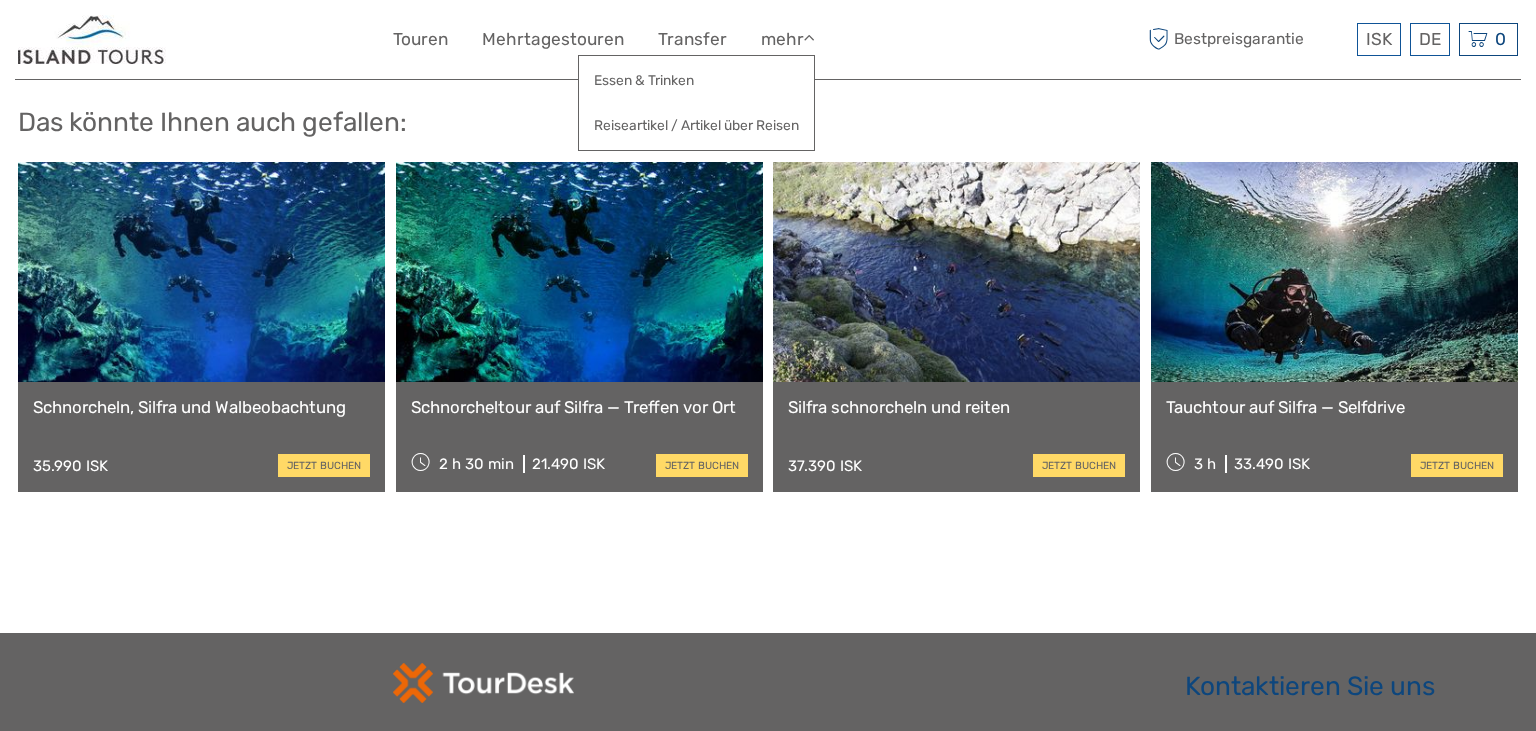 scroll, scrollTop: 1072, scrollLeft: 0, axis: vertical 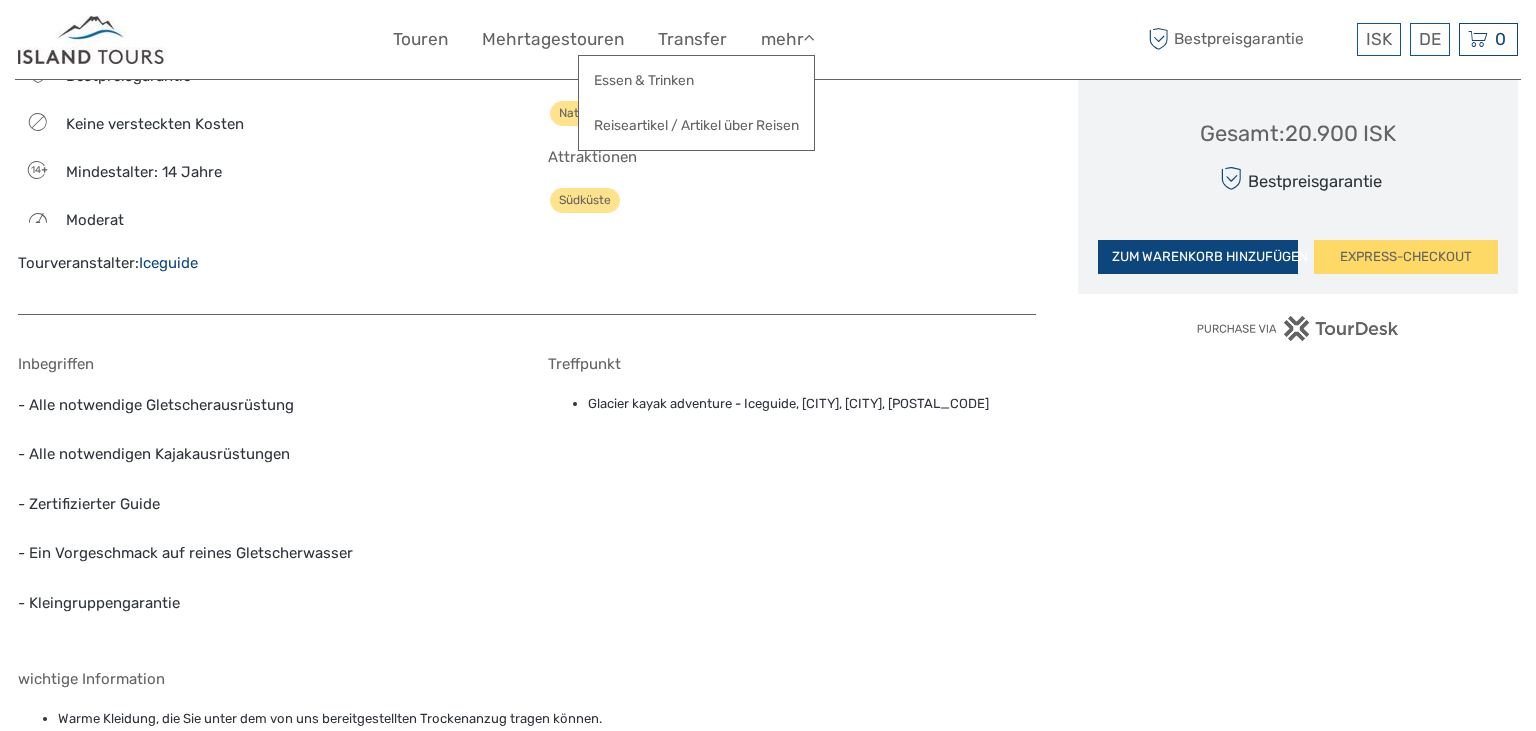 click on "ZUM WARENKORB HINZUFÜGEN" at bounding box center [1198, 257] 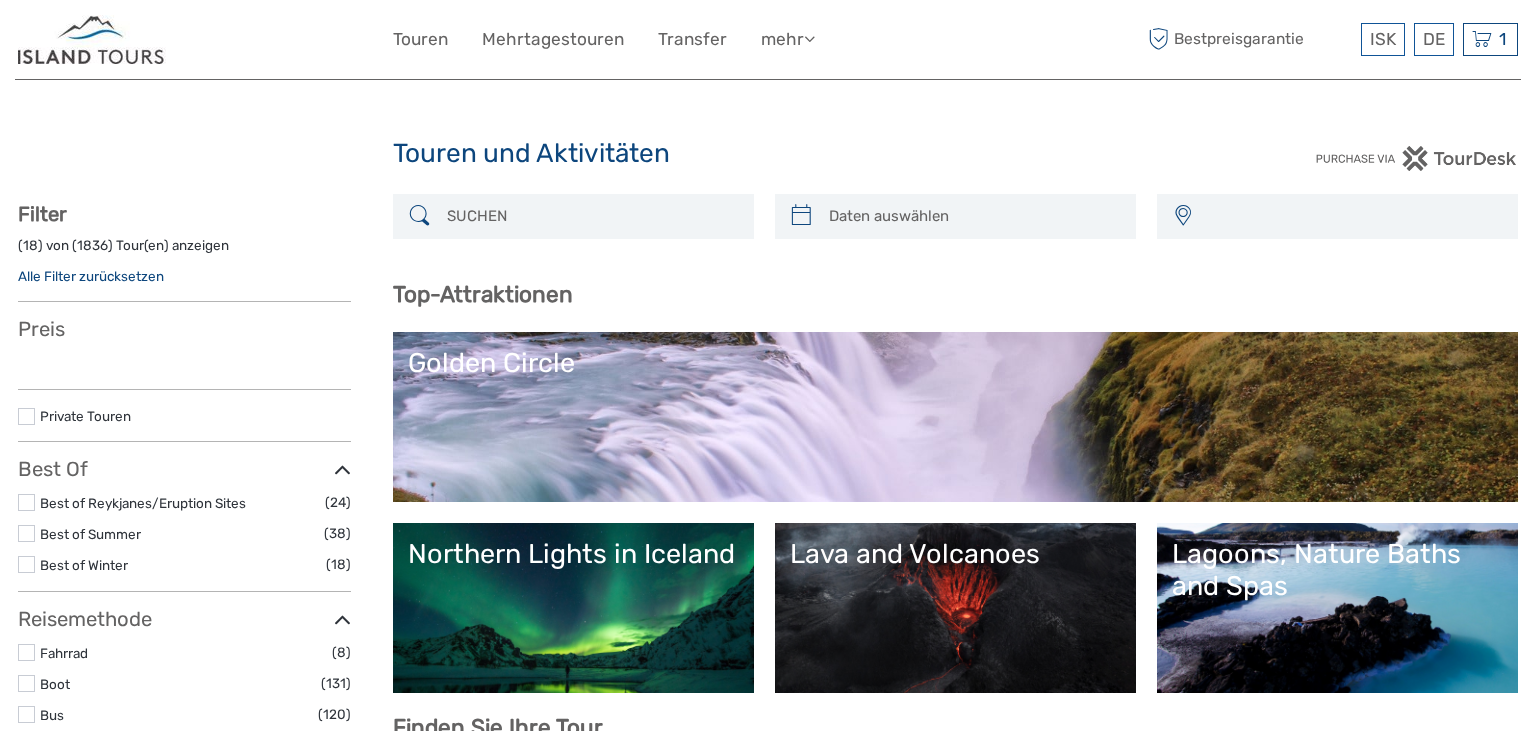 select 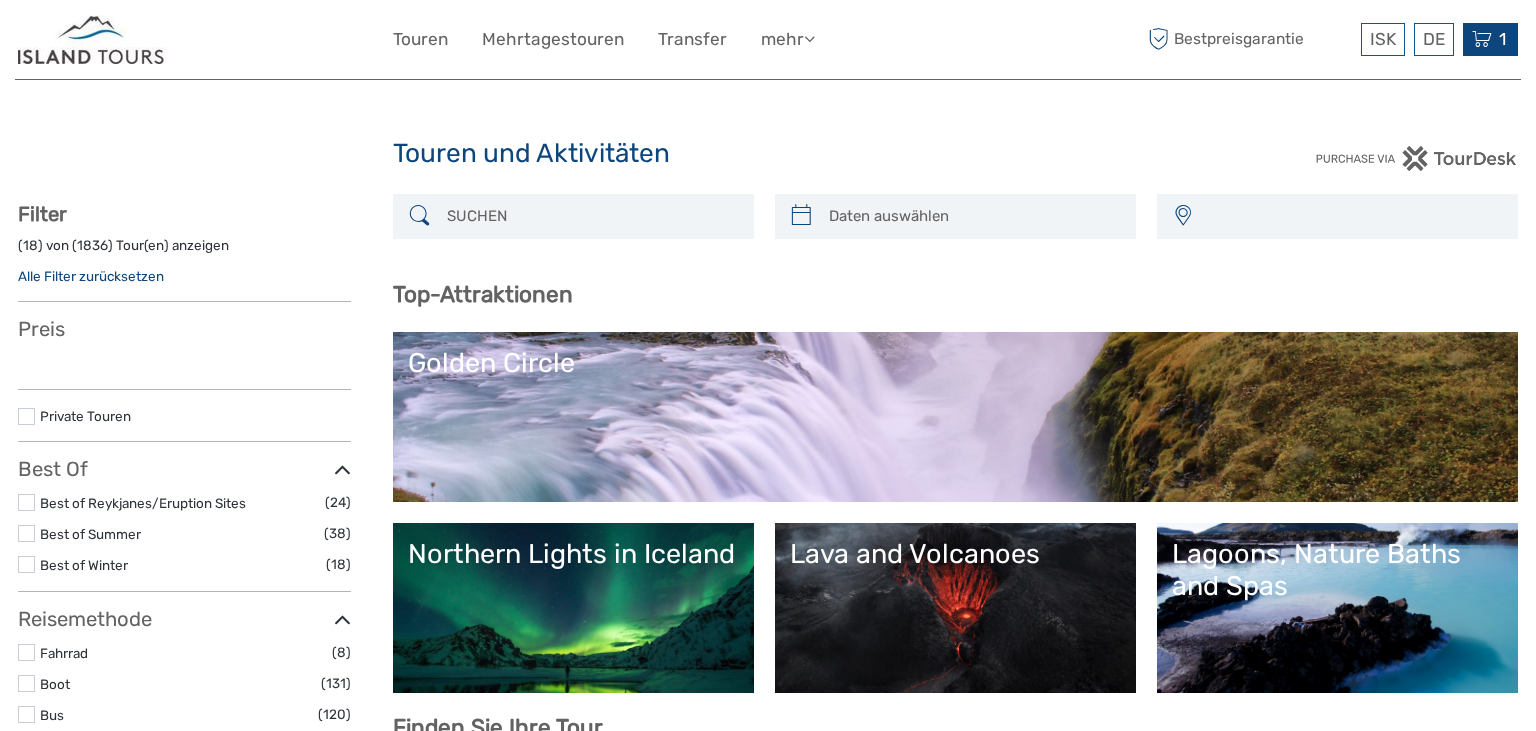 scroll, scrollTop: 0, scrollLeft: 0, axis: both 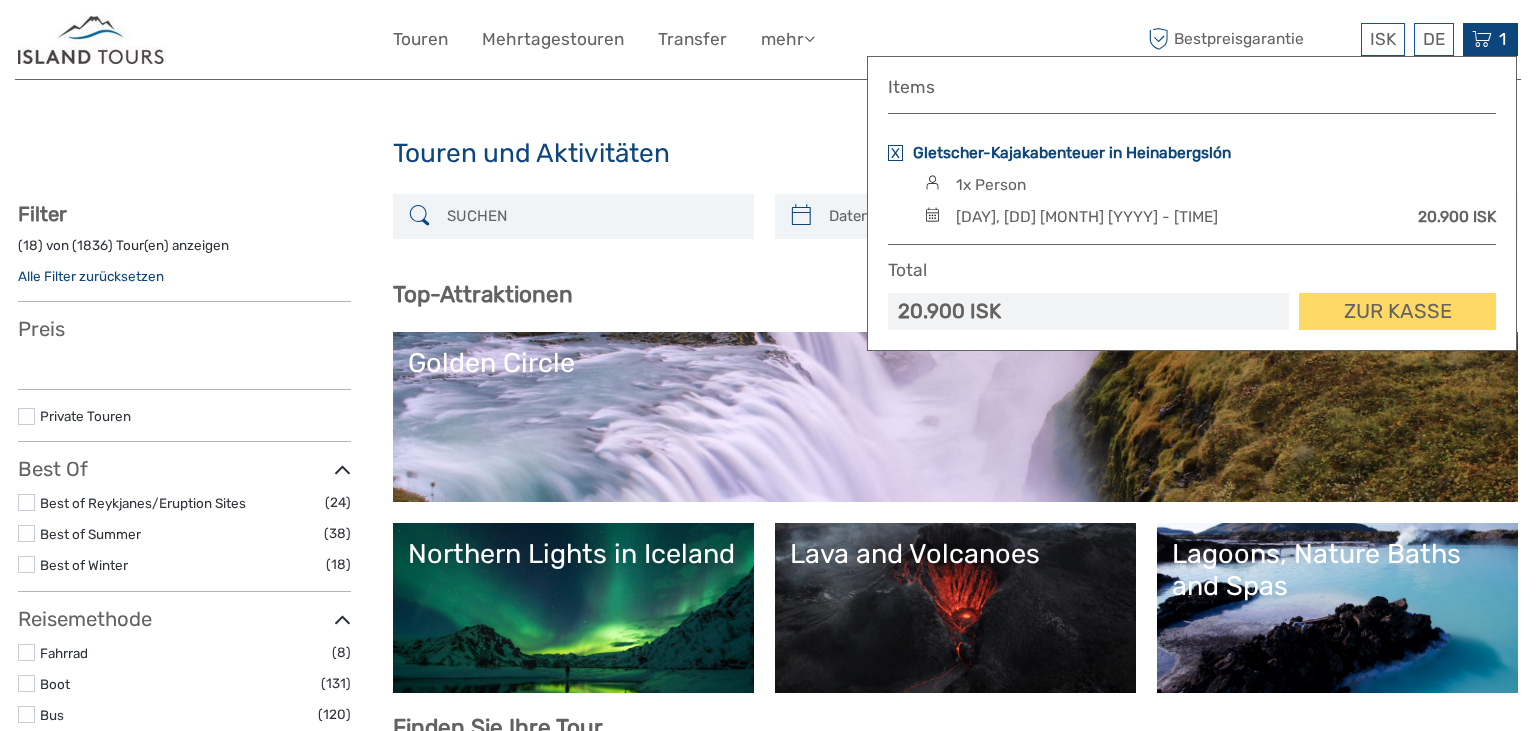 select 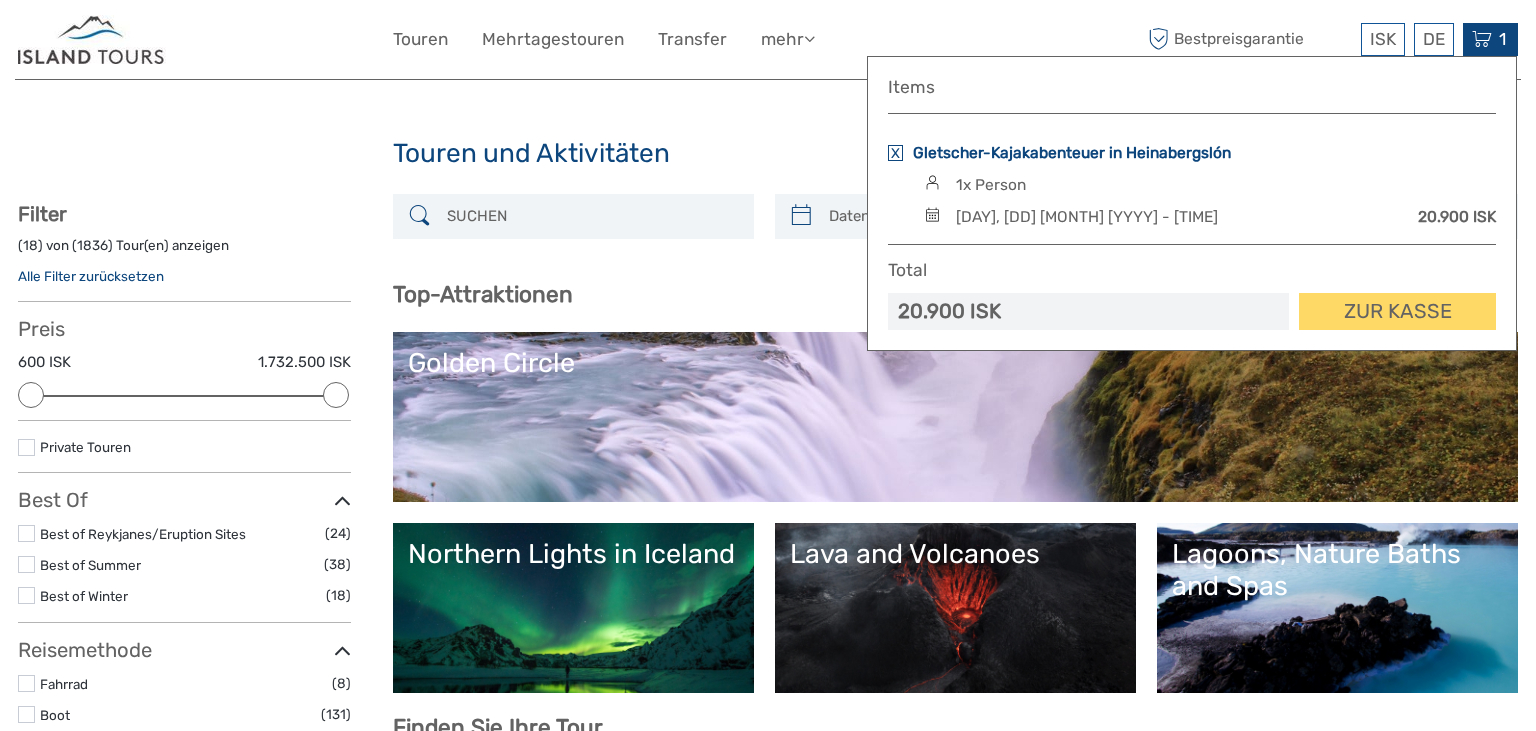 click on "Gletscher-Kajakabenteuer in Heinabergslón" at bounding box center (1072, 153) 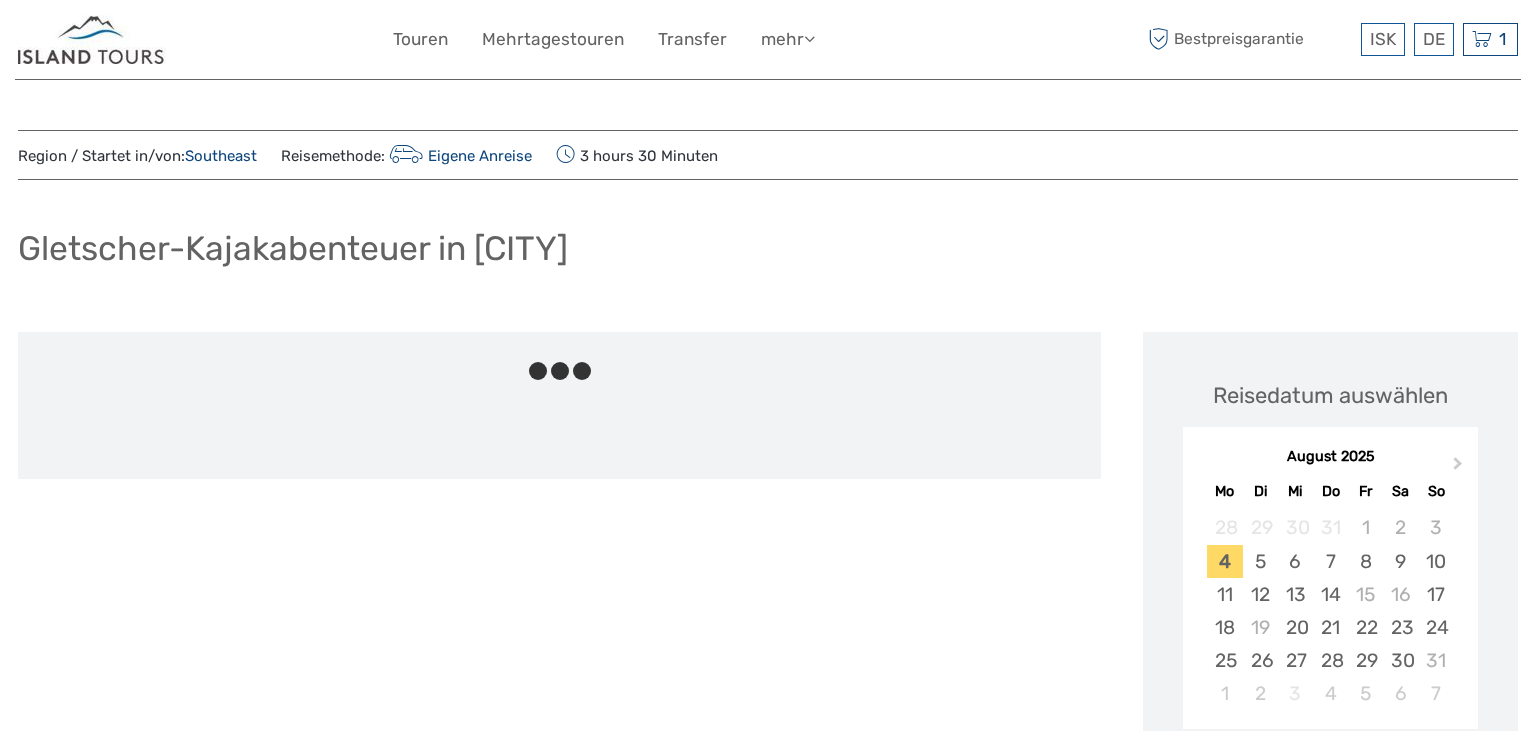 scroll, scrollTop: 0, scrollLeft: 0, axis: both 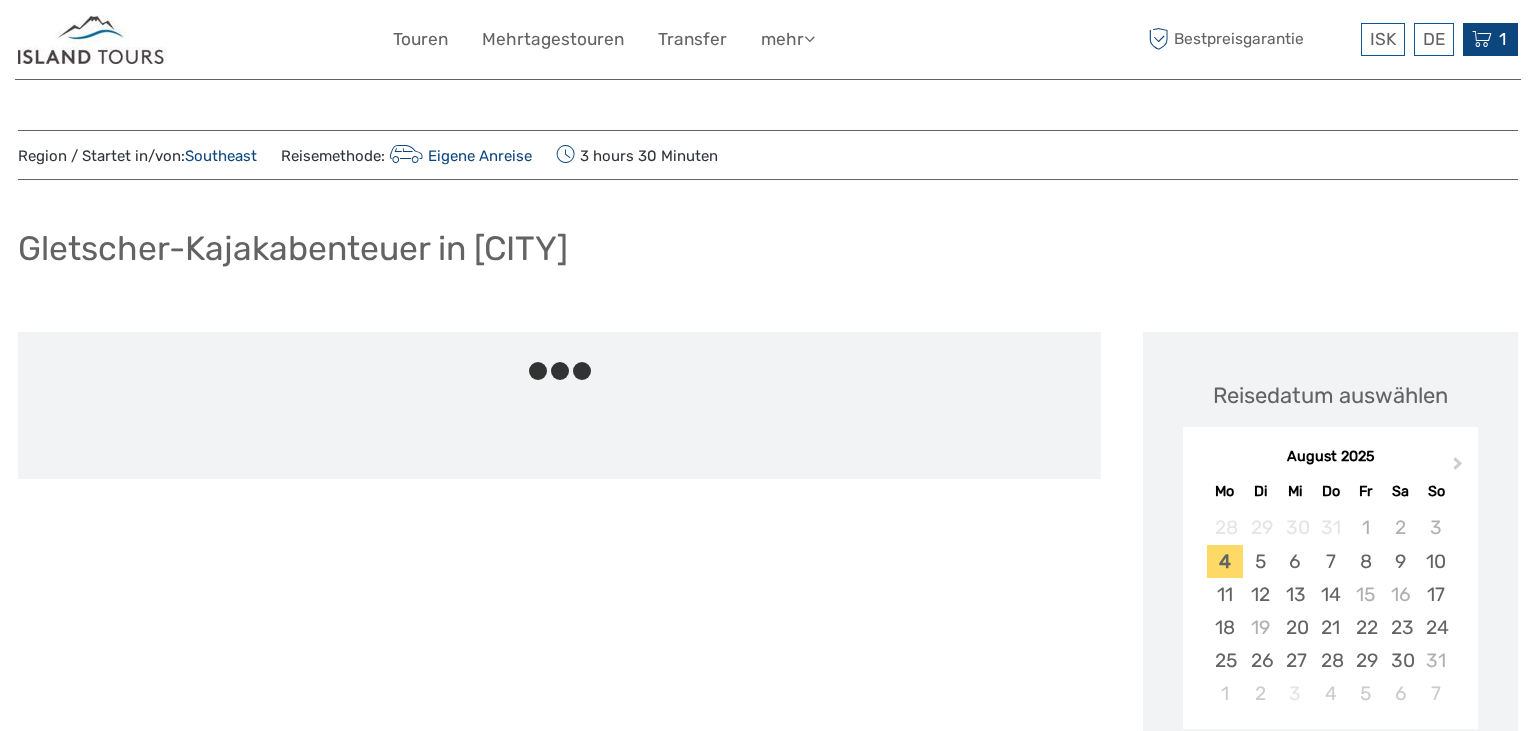 click at bounding box center (1482, 39) 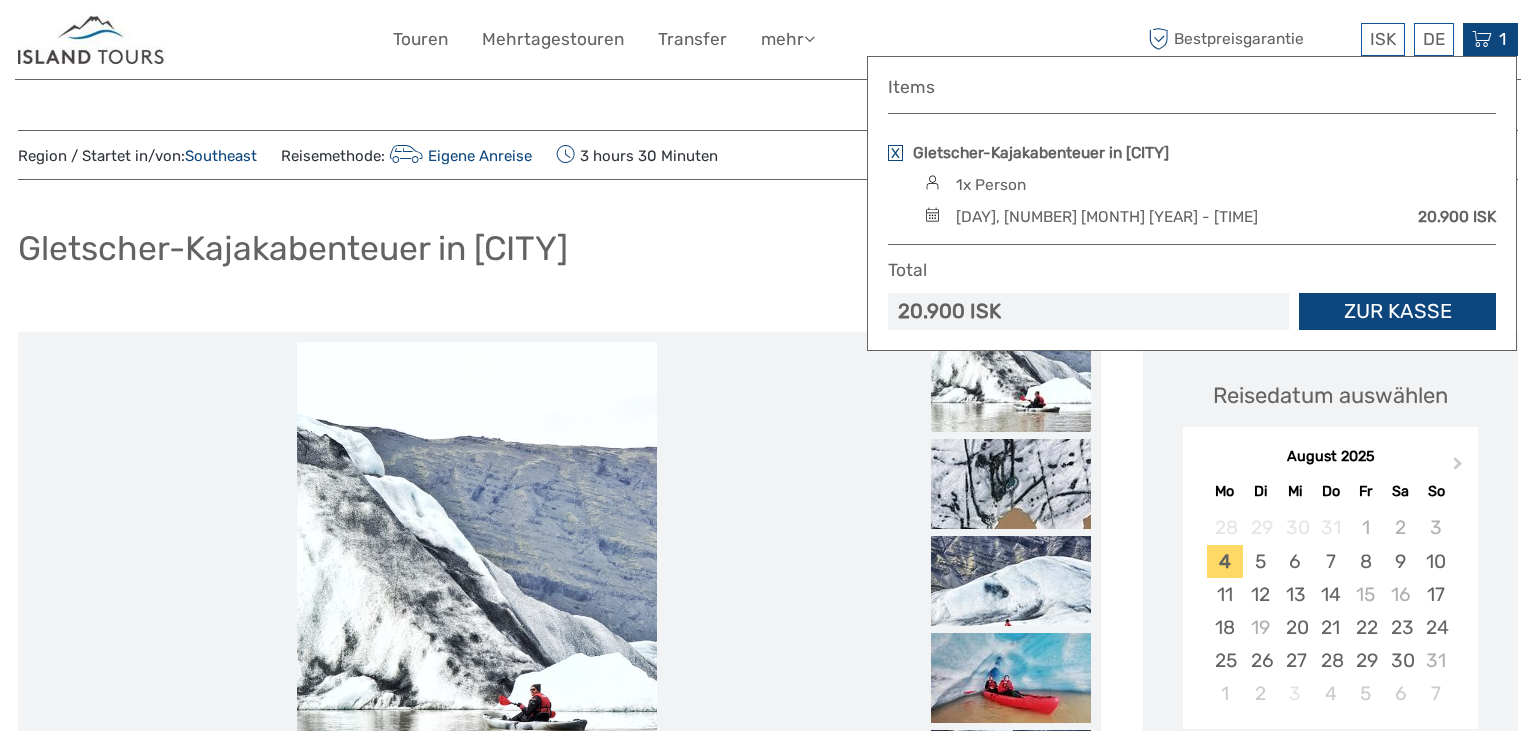 click on "Zur Kasse" at bounding box center (1397, 311) 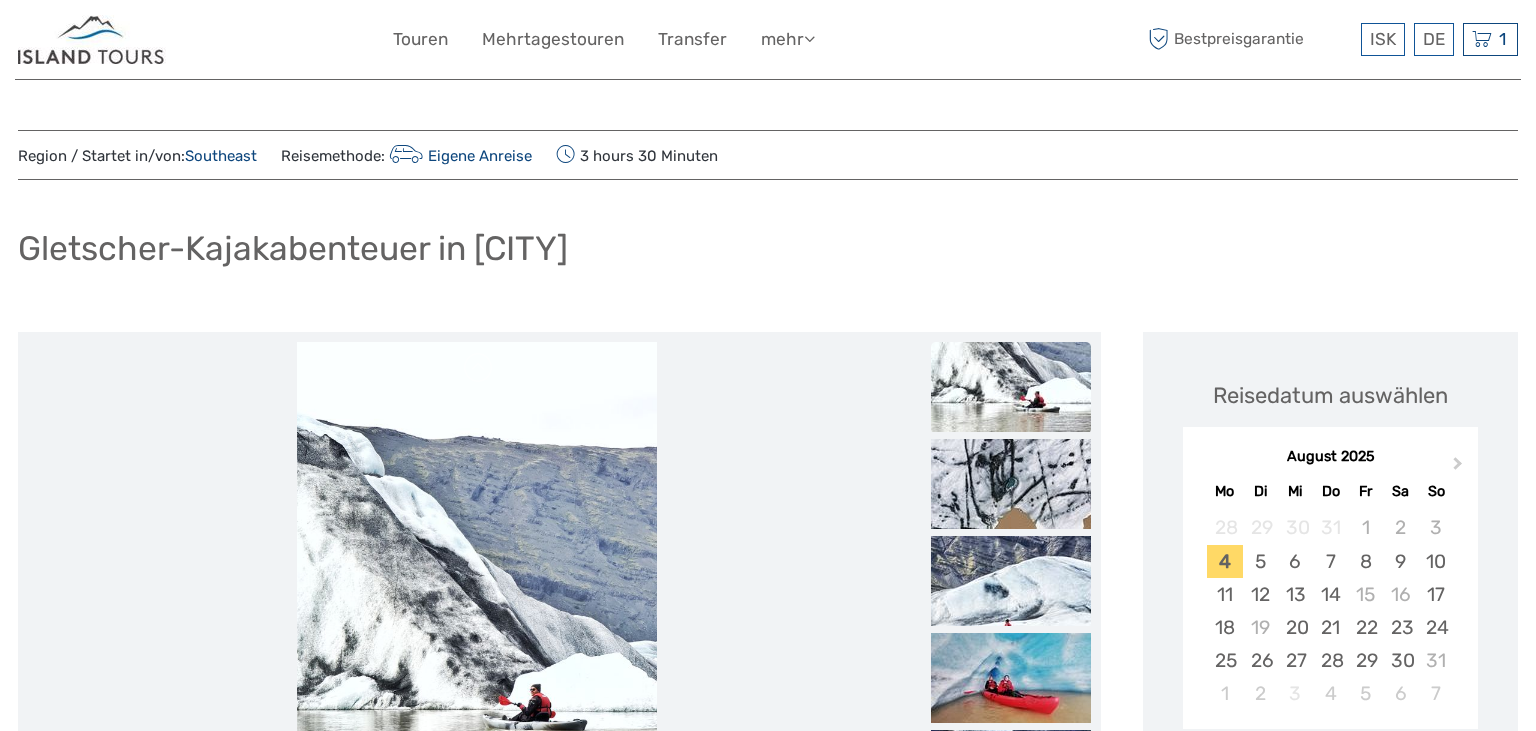 scroll, scrollTop: 0, scrollLeft: 0, axis: both 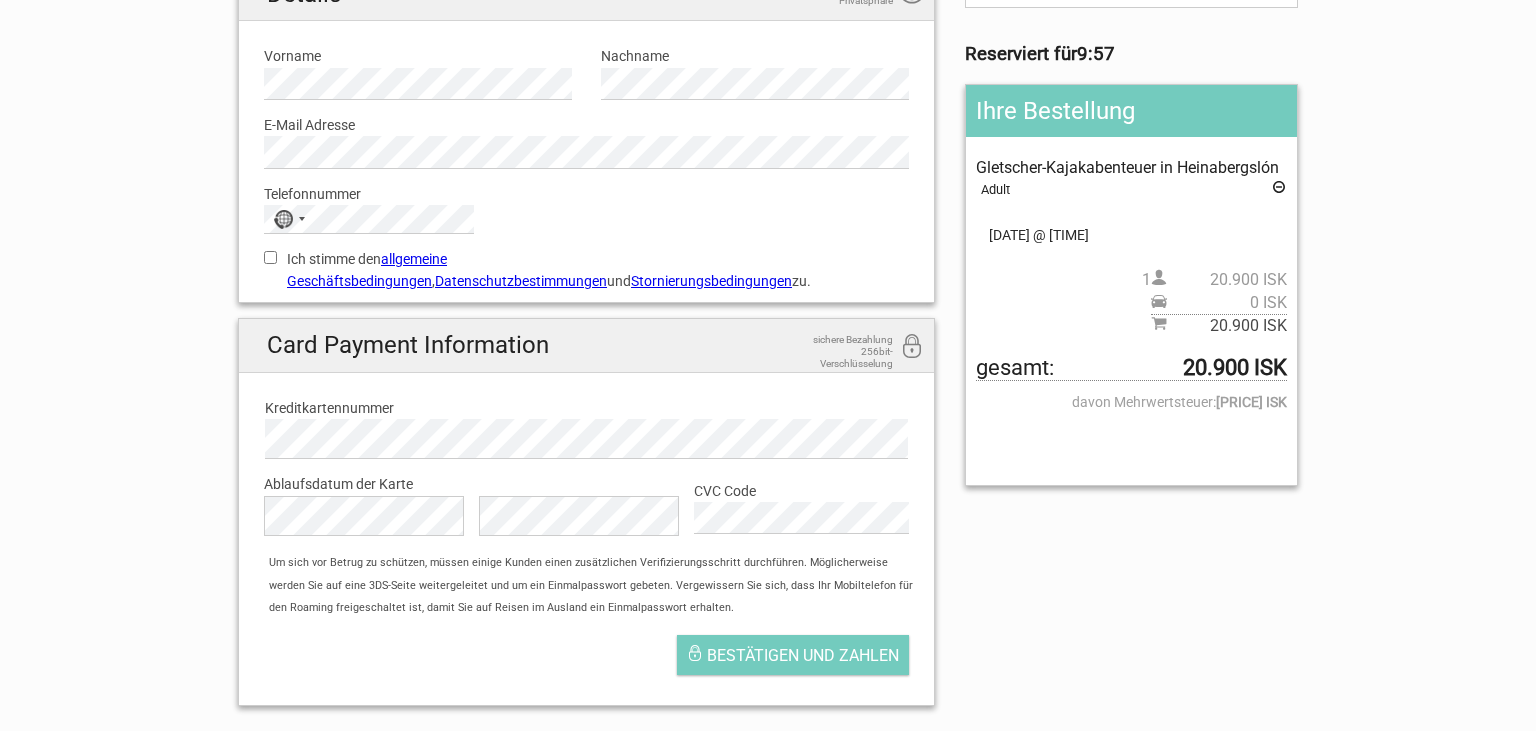 click on "Stornierungsbedingungen" at bounding box center [711, 281] 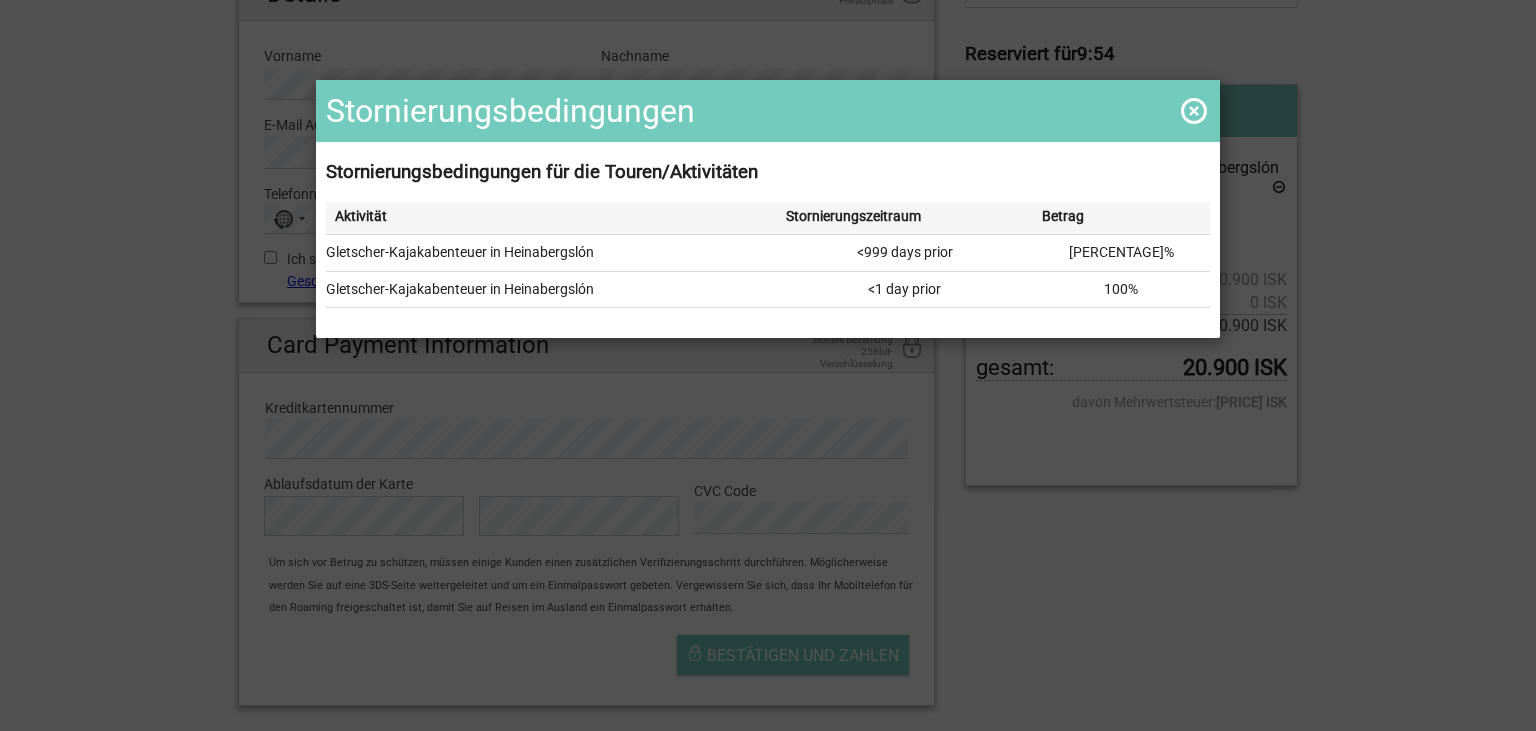 scroll, scrollTop: 316, scrollLeft: 0, axis: vertical 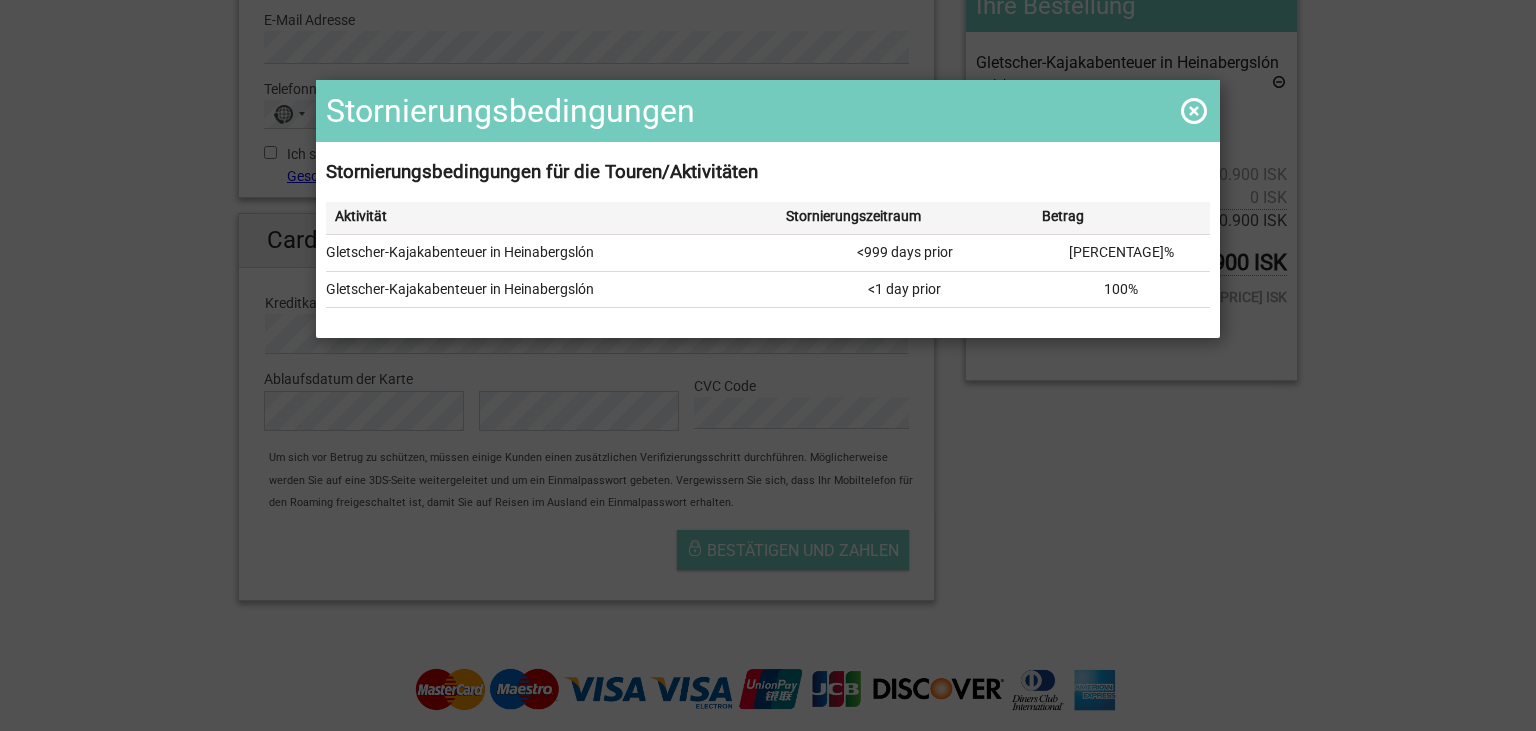 drag, startPoint x: 326, startPoint y: 167, endPoint x: 1226, endPoint y: 319, distance: 912.7453 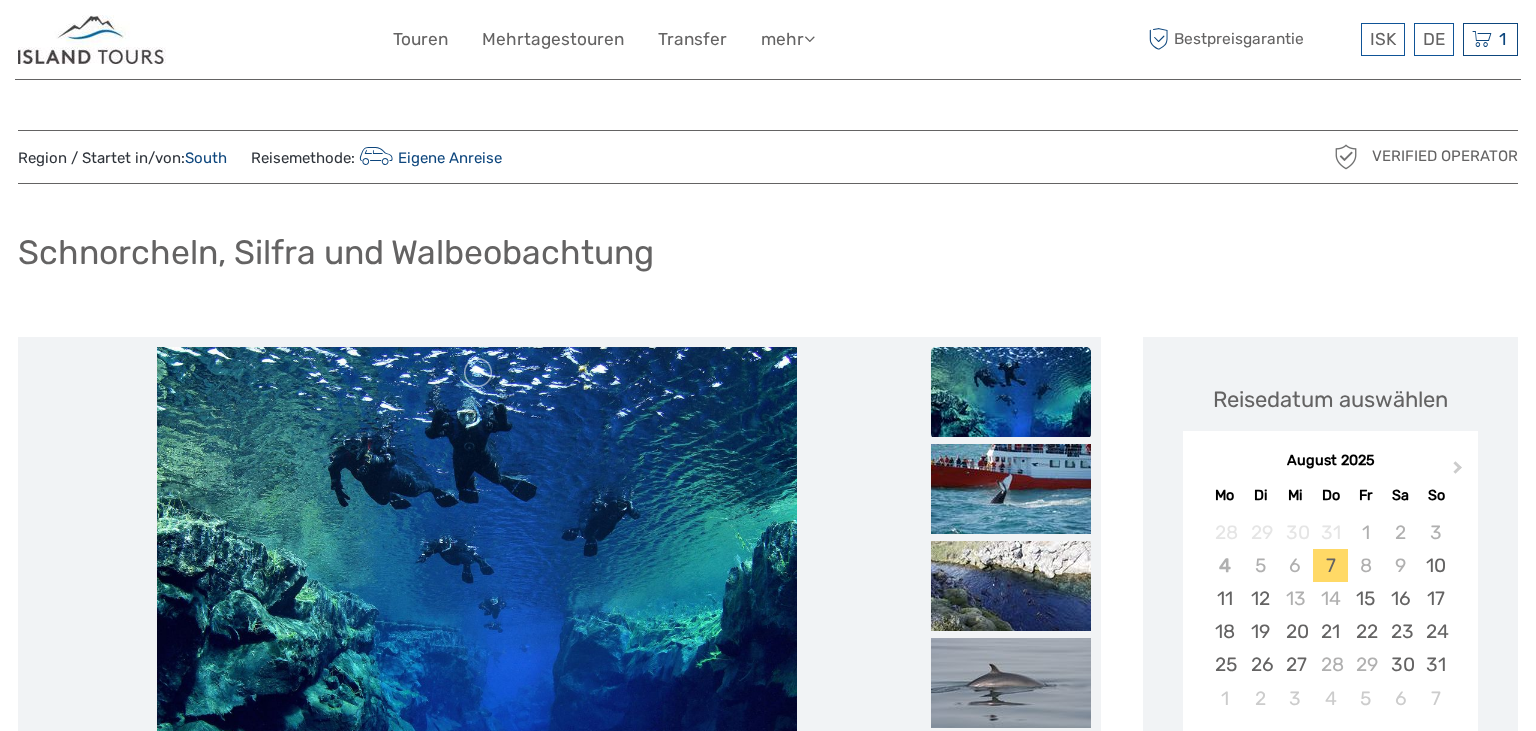 scroll, scrollTop: 0, scrollLeft: 0, axis: both 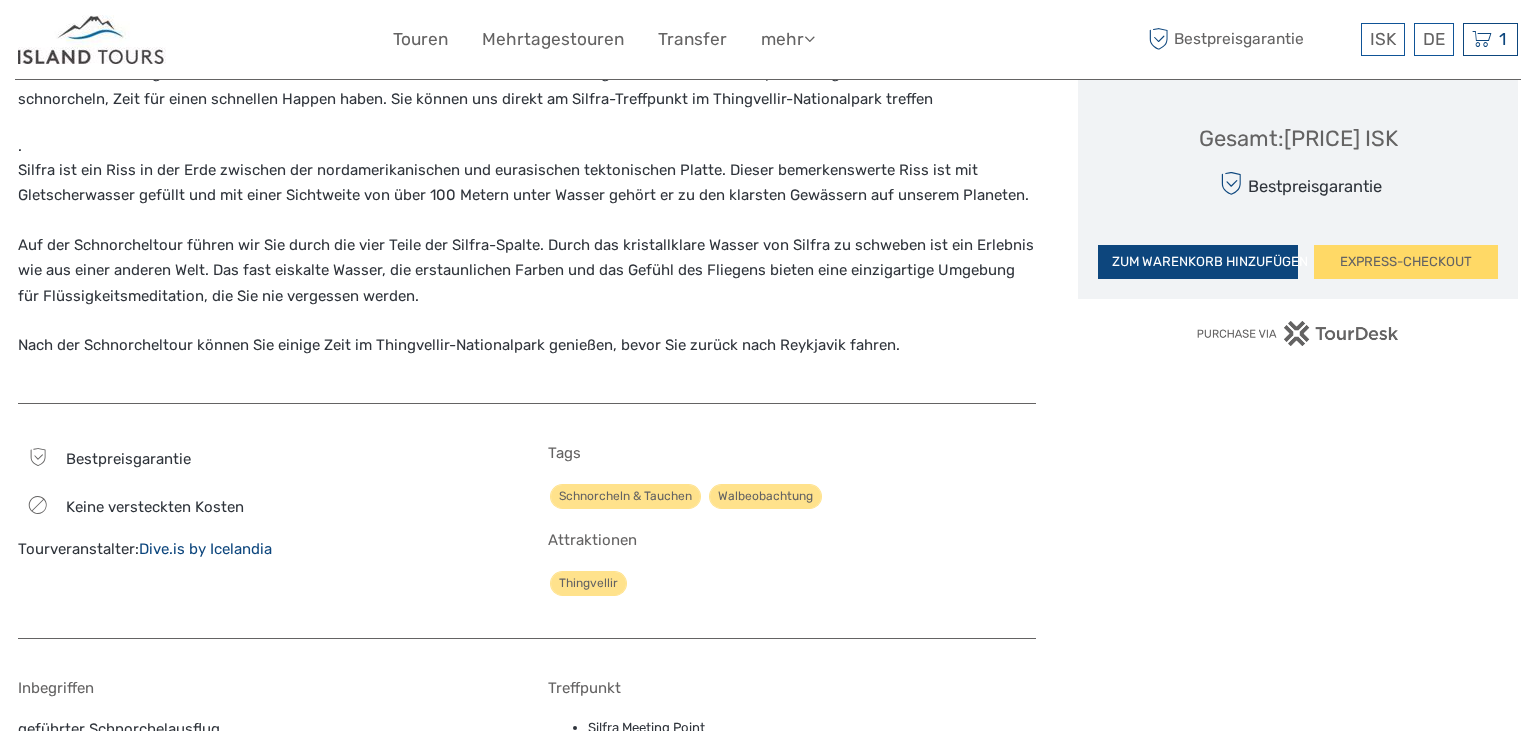 click on "ZUM WARENKORB HINZUFÜGEN" at bounding box center (1198, 262) 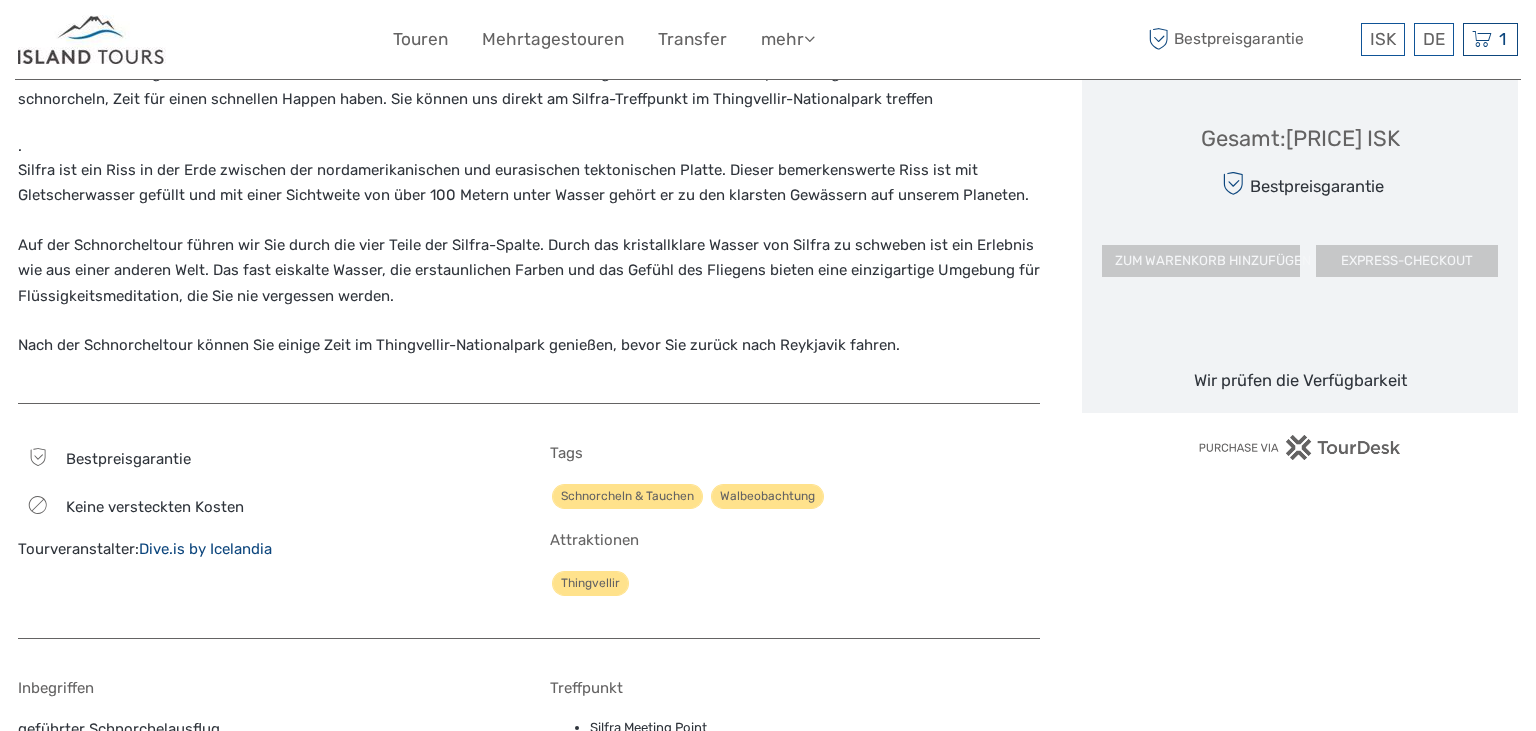 scroll, scrollTop: 1136, scrollLeft: 0, axis: vertical 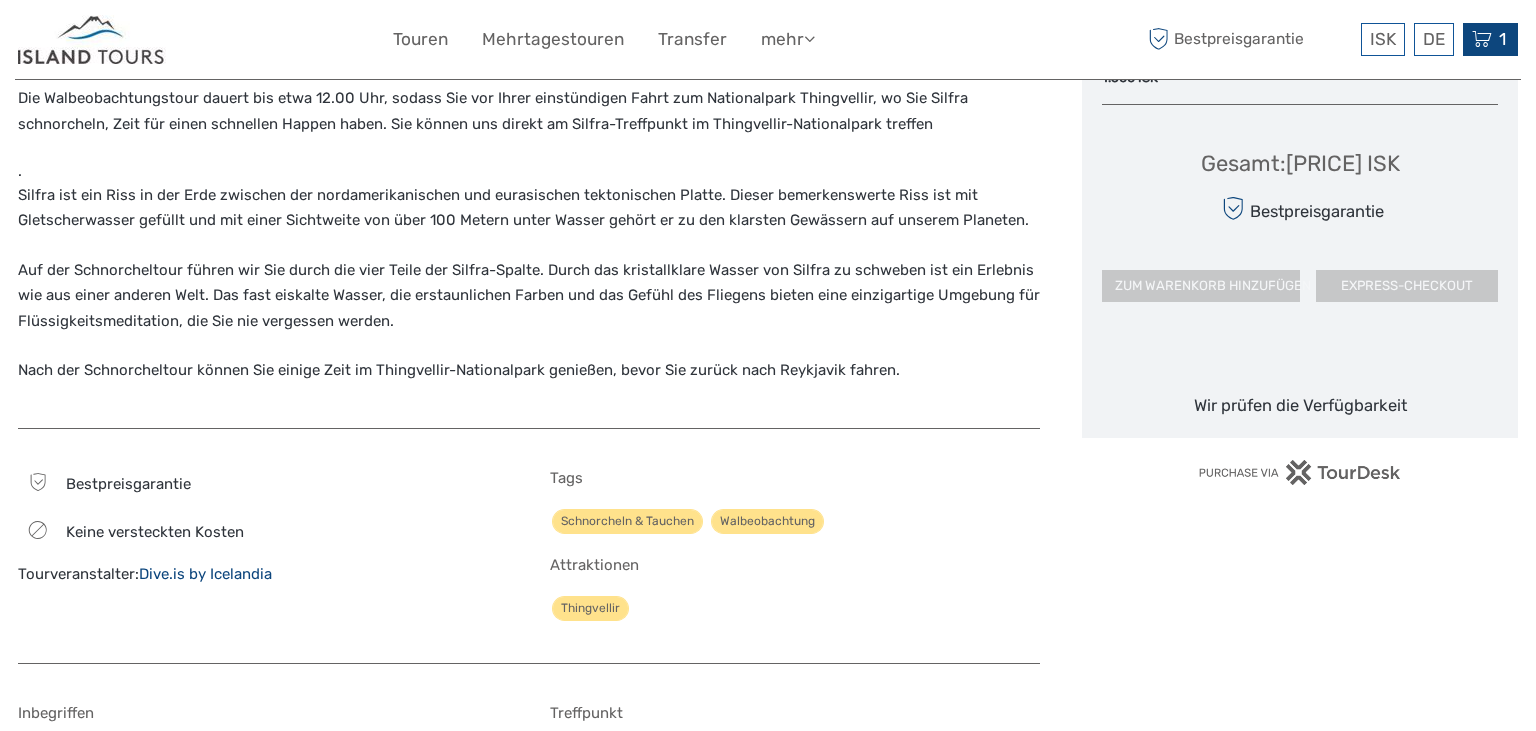 click at bounding box center [1482, 39] 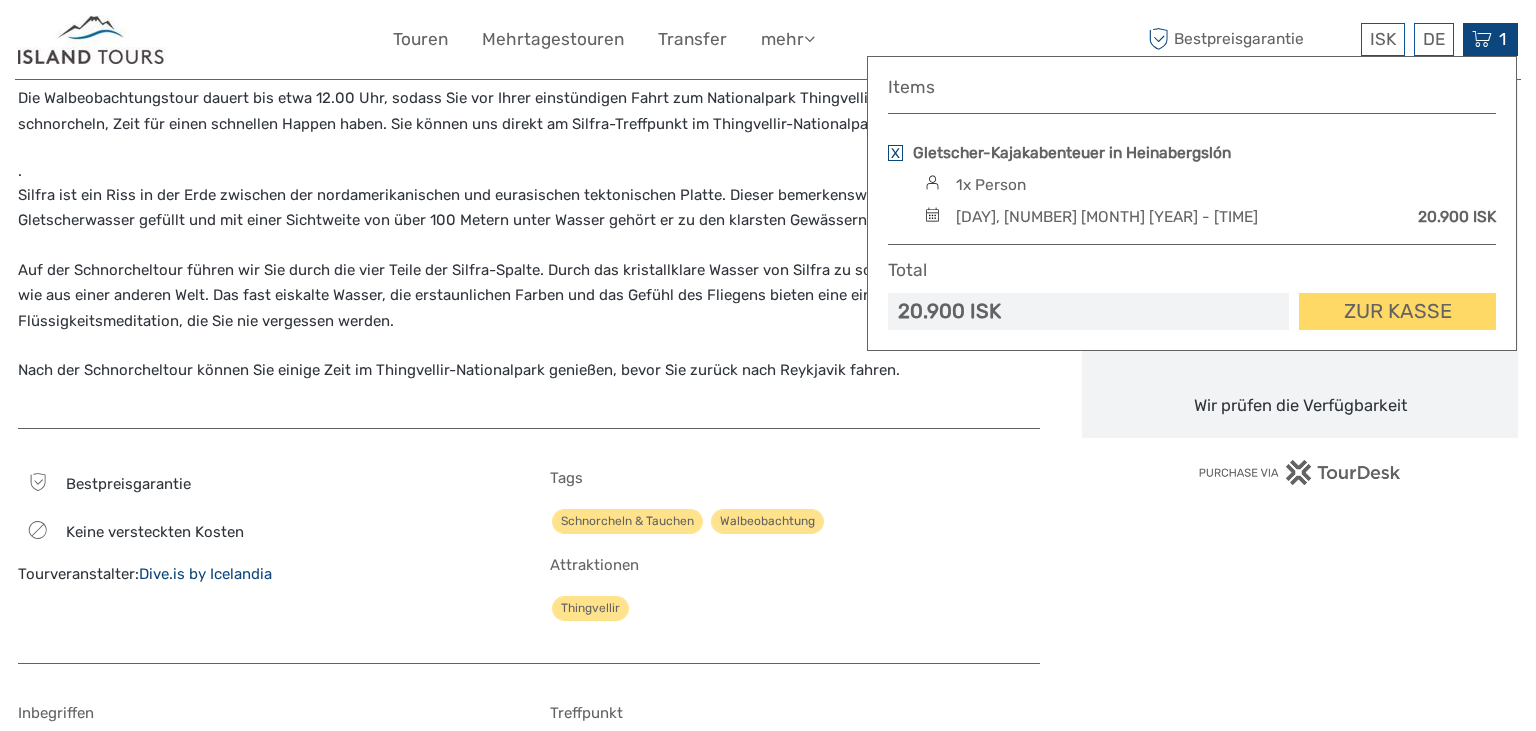scroll, scrollTop: 1161, scrollLeft: 0, axis: vertical 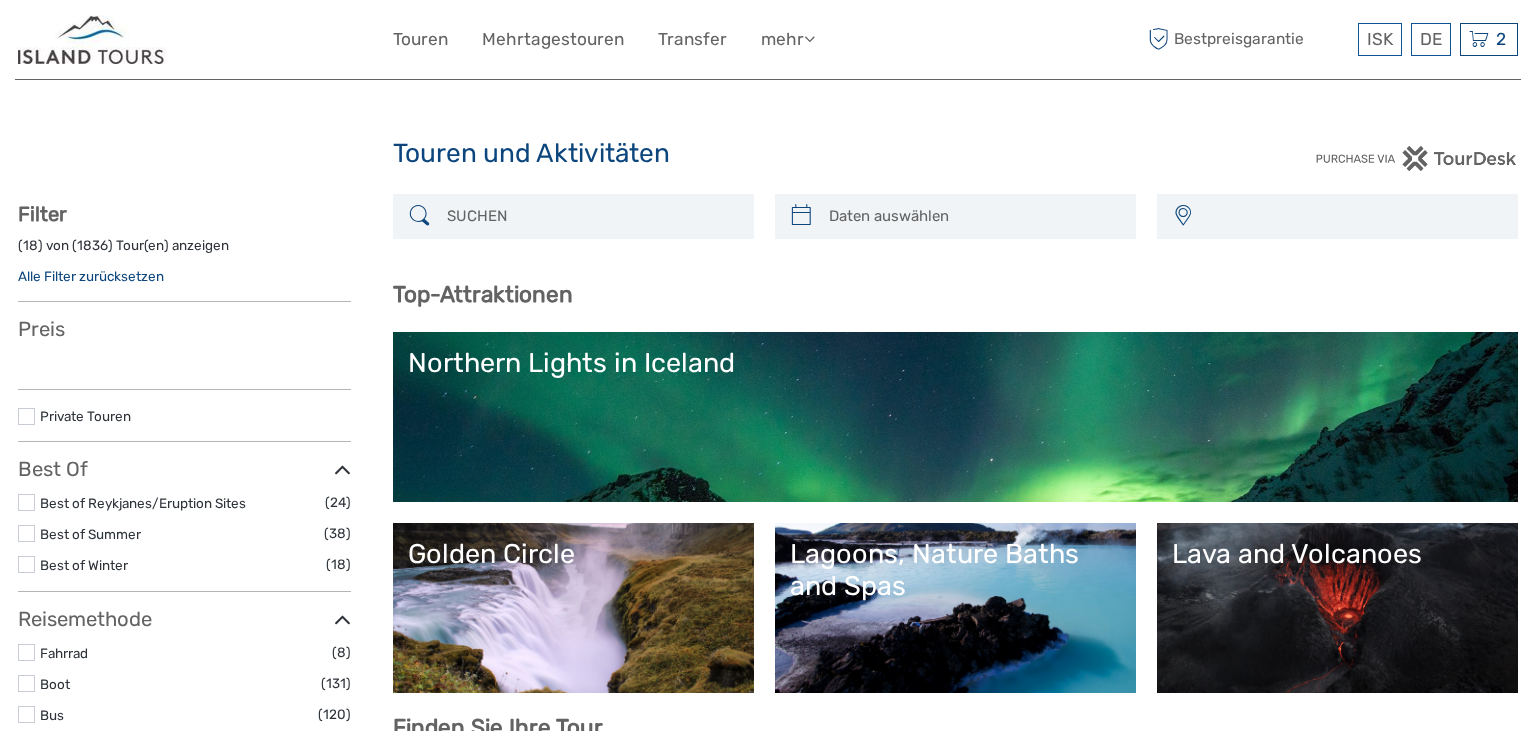 select 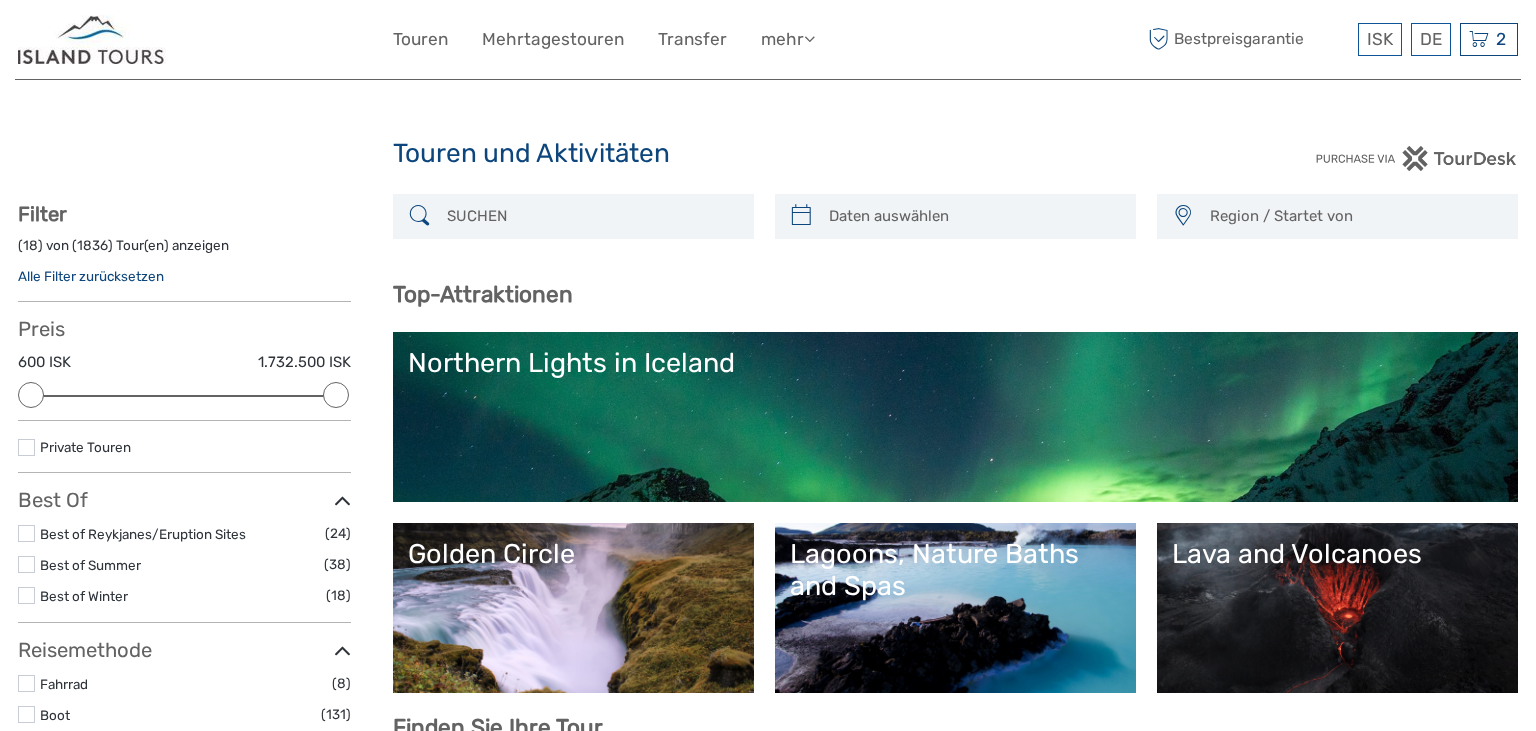 click at bounding box center [1479, 39] 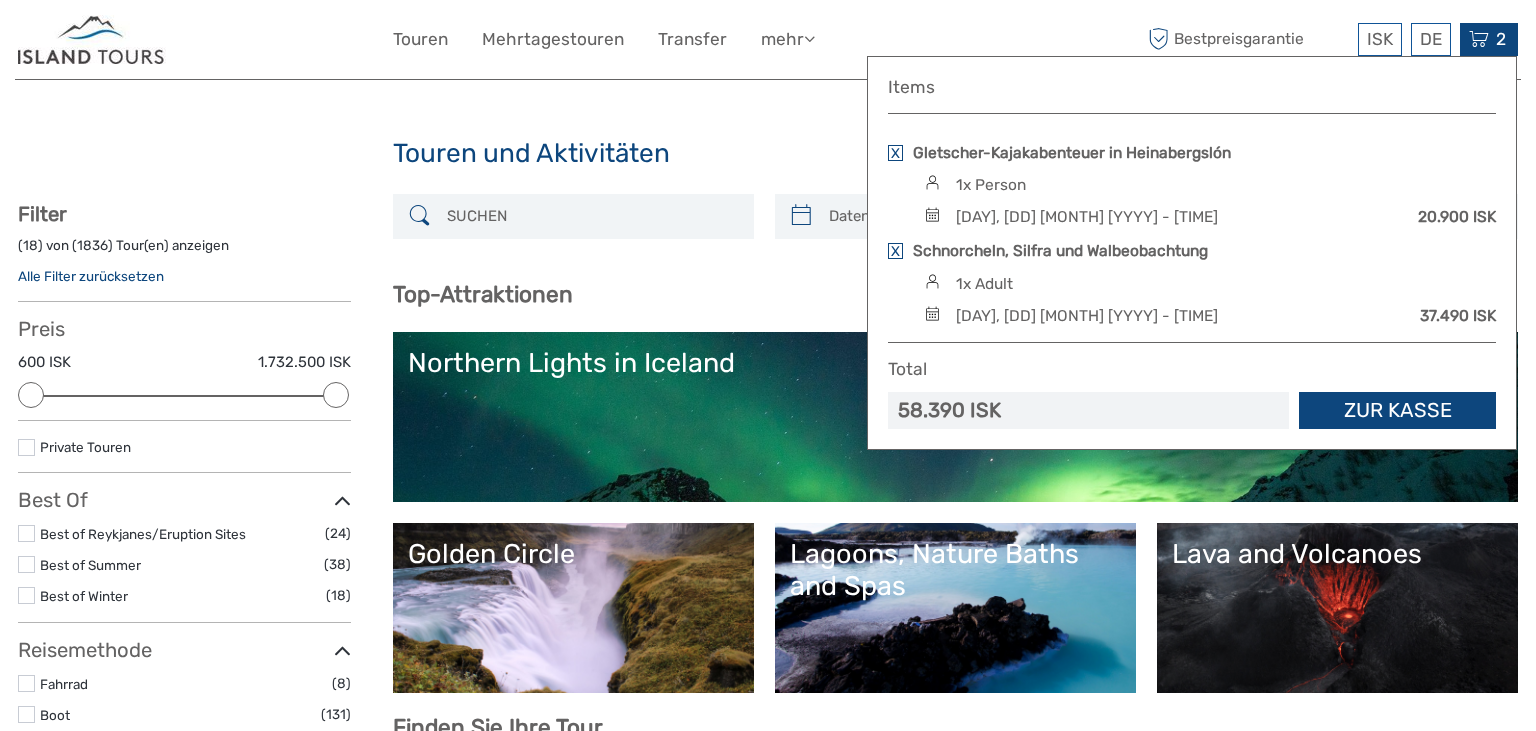 click on "Zur Kasse" at bounding box center (1397, 410) 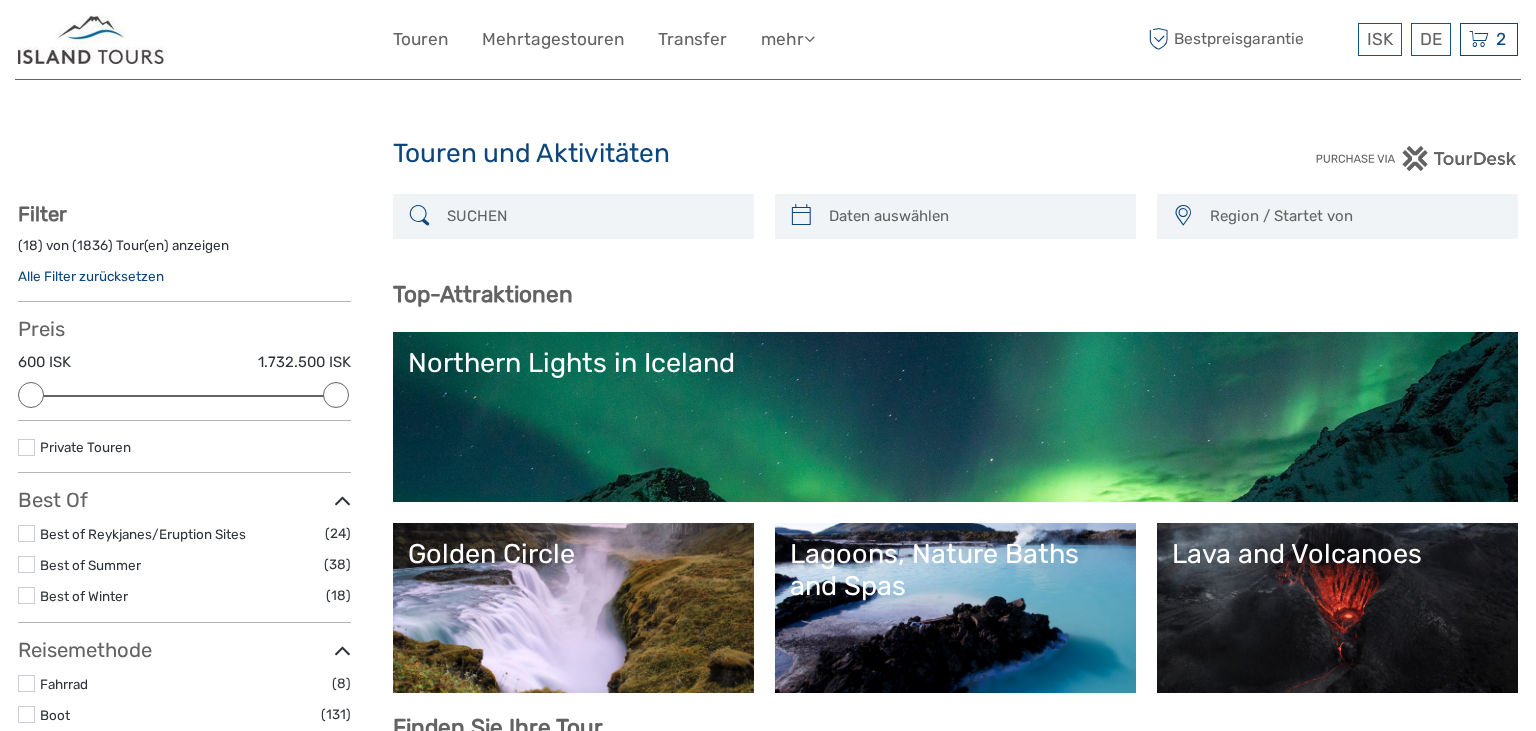 scroll, scrollTop: 0, scrollLeft: 0, axis: both 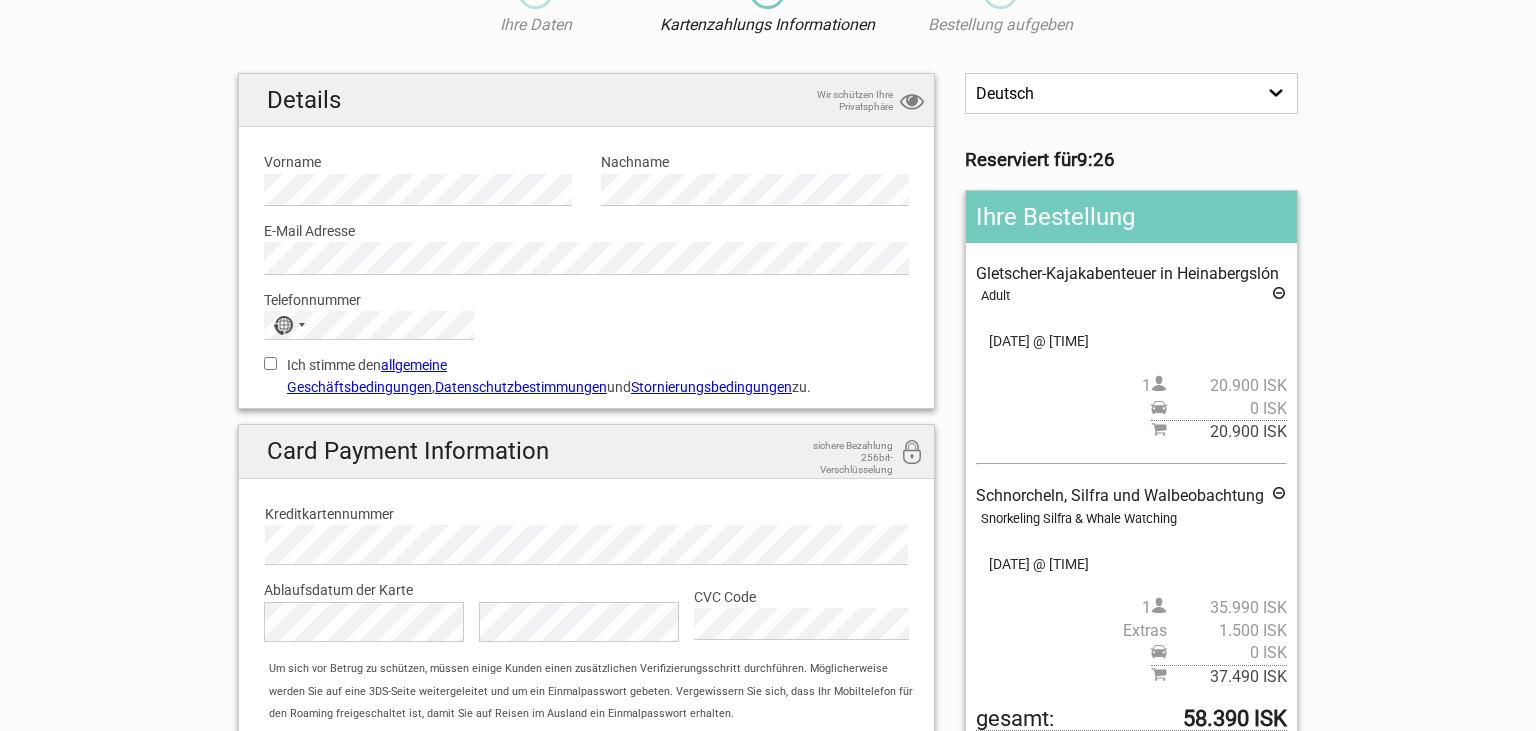 click on "Stornierungsbedingungen" at bounding box center (711, 387) 